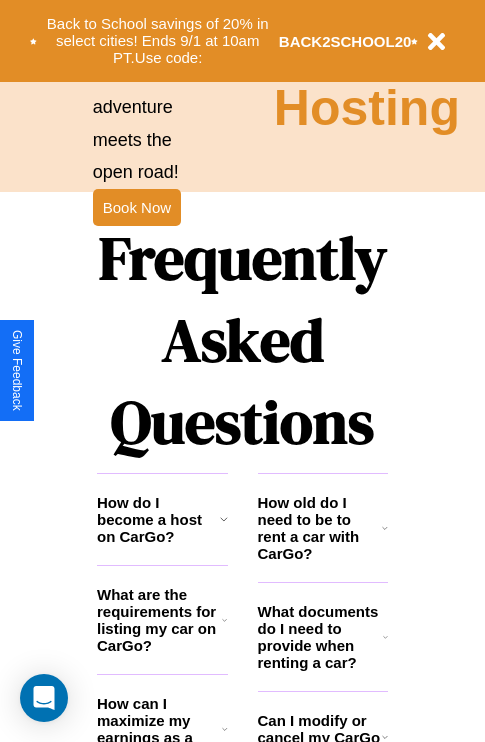 scroll, scrollTop: 2423, scrollLeft: 0, axis: vertical 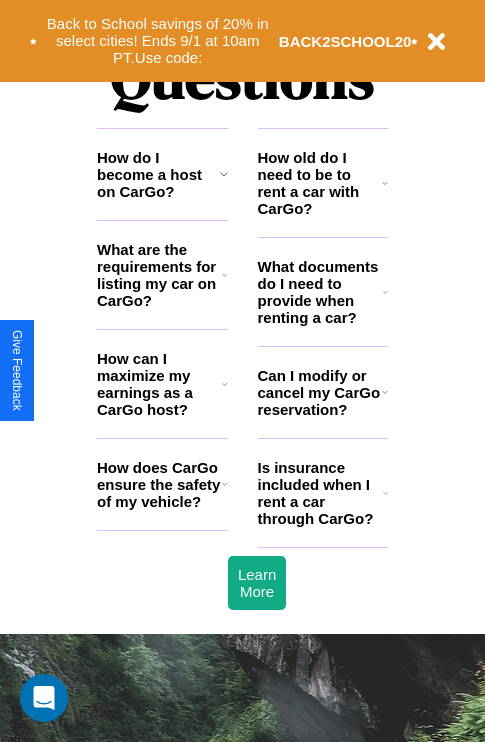 click on "How do I become a host on CarGo?" at bounding box center [158, 174] 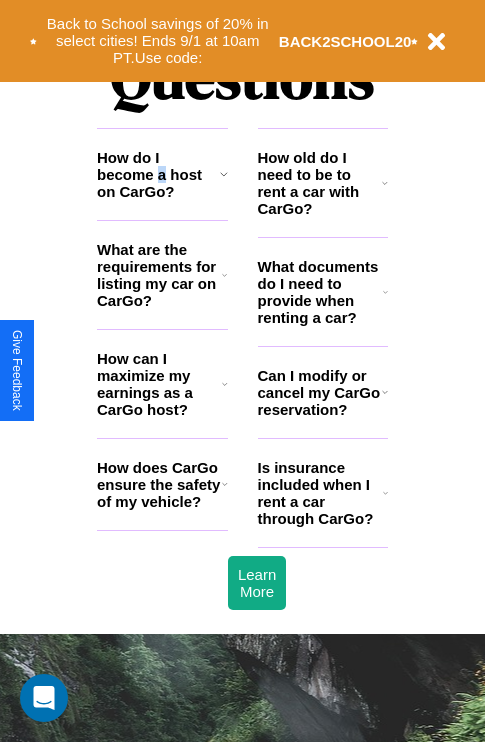 click on "How do I become a host on CarGo?" at bounding box center (158, 174) 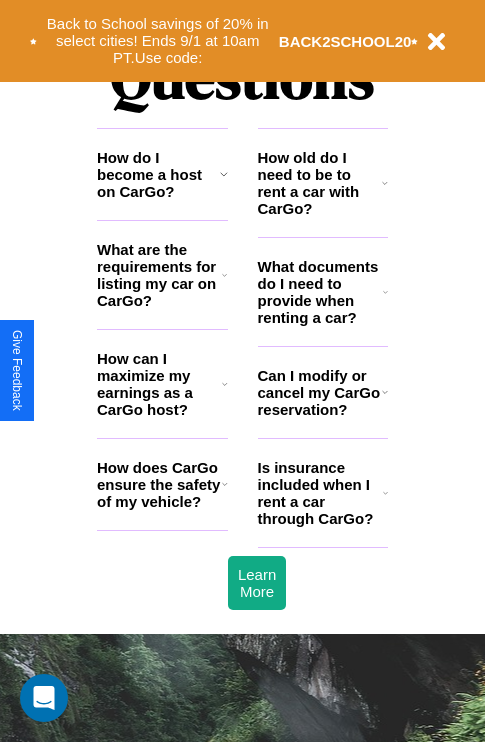 click 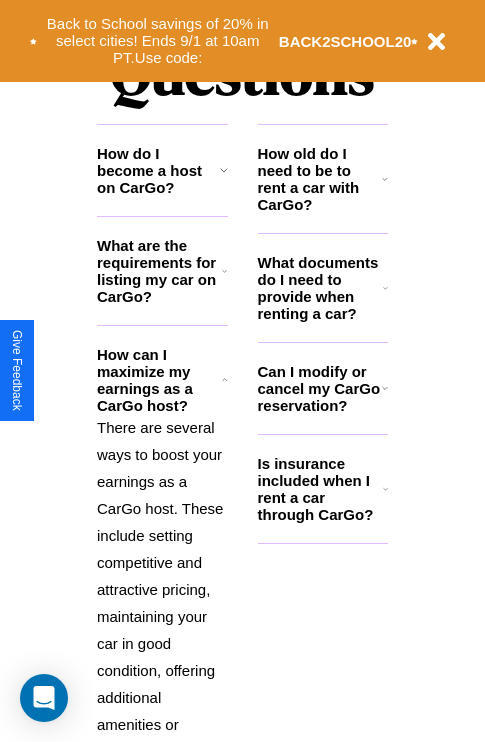 scroll, scrollTop: 2423, scrollLeft: 0, axis: vertical 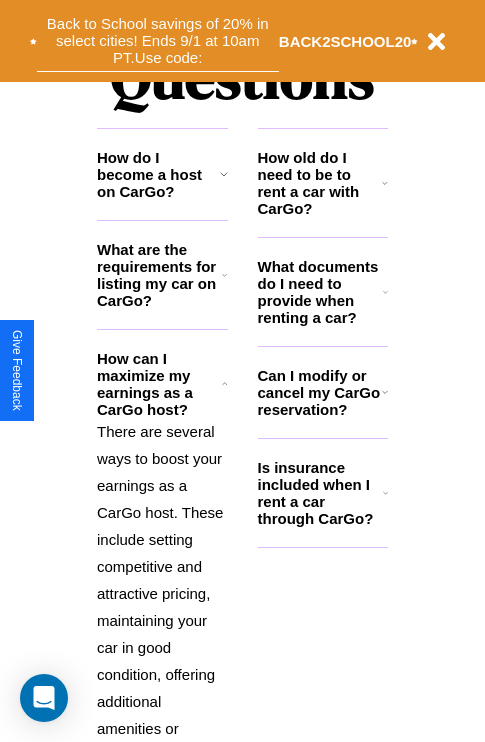 click on "Back to School savings of 20% in select cities! Ends 9/1 at 10am PT.  Use code:" at bounding box center (158, 41) 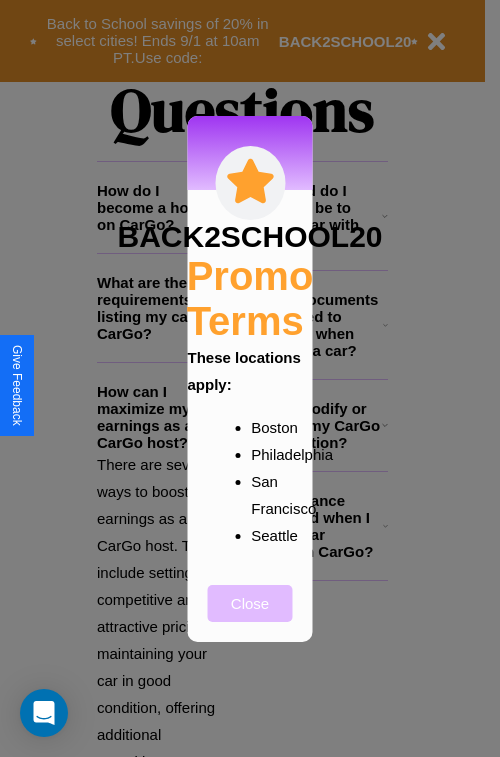 click on "Close" at bounding box center (250, 603) 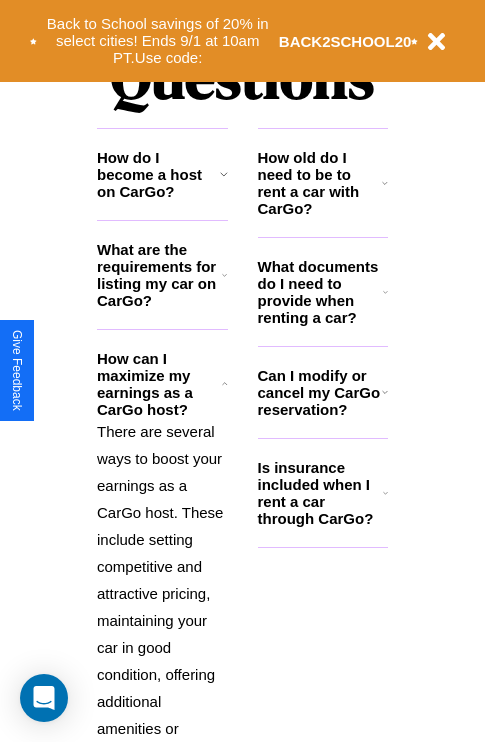 scroll, scrollTop: 308, scrollLeft: 0, axis: vertical 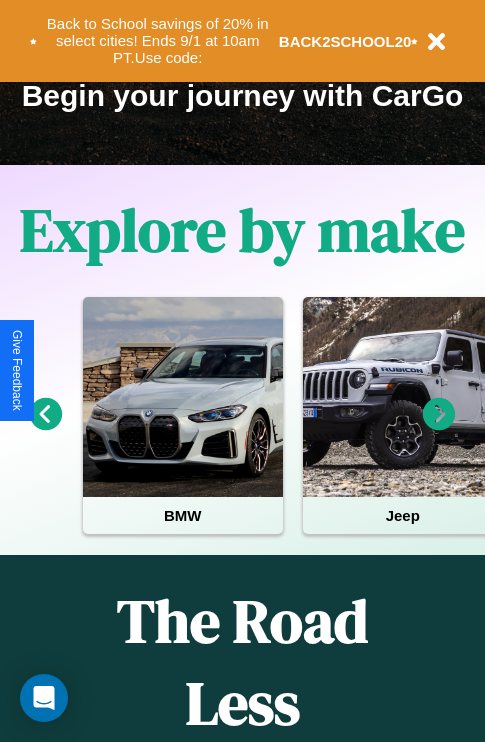 click 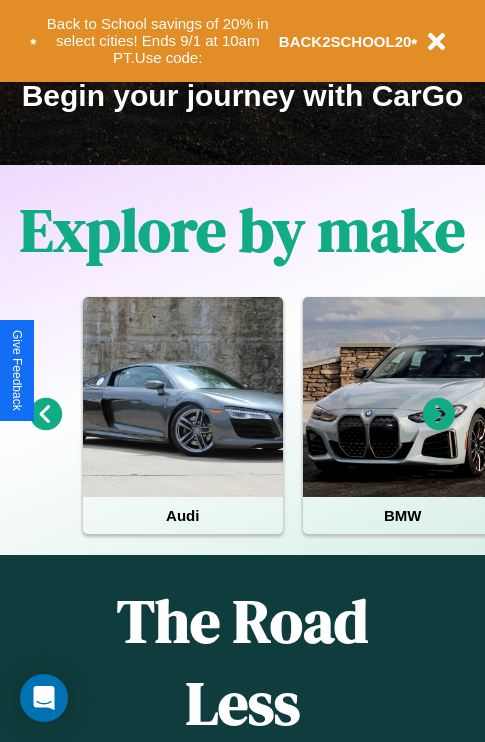 click 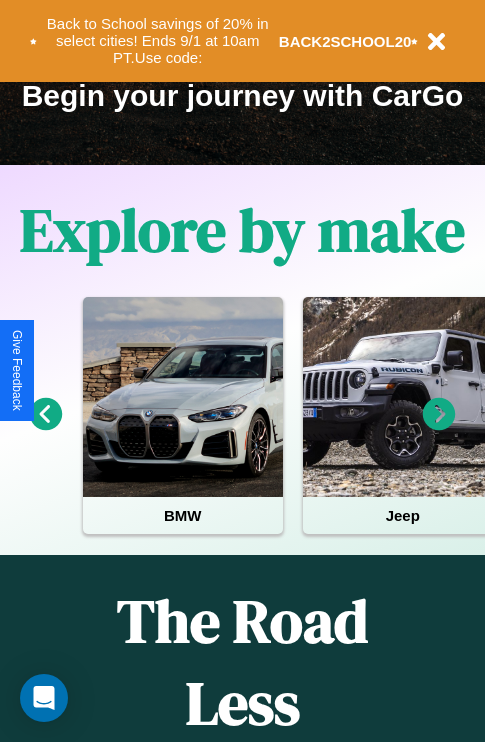 scroll, scrollTop: 113, scrollLeft: 458, axis: both 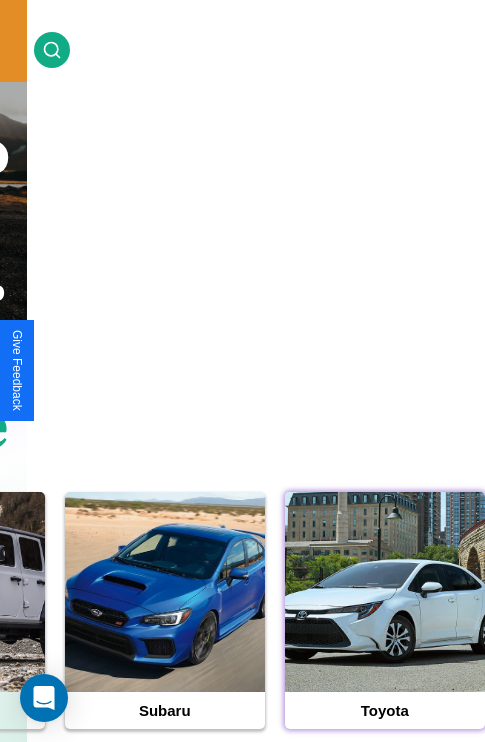 click at bounding box center (385, 592) 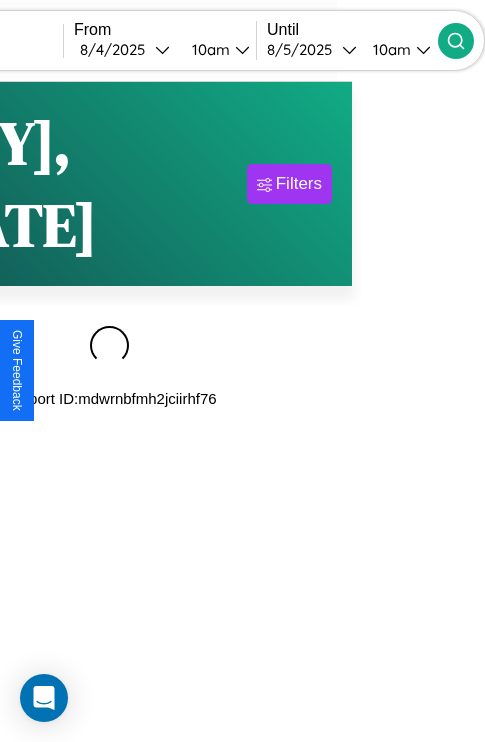 scroll, scrollTop: 0, scrollLeft: 0, axis: both 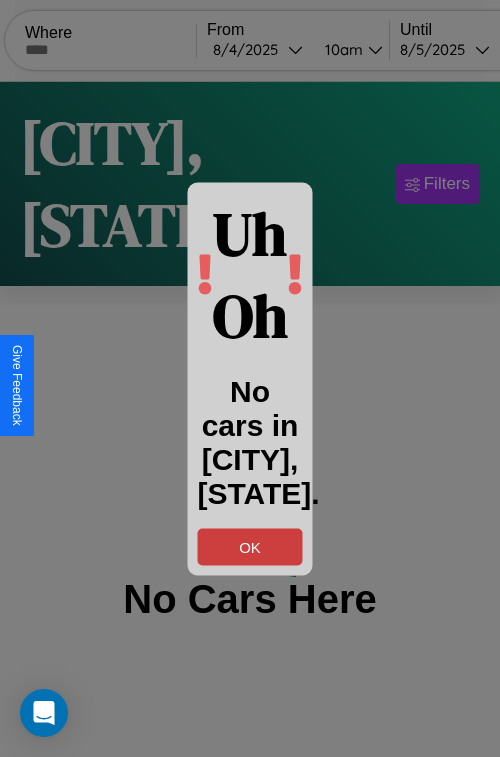 click on "OK" at bounding box center (250, 546) 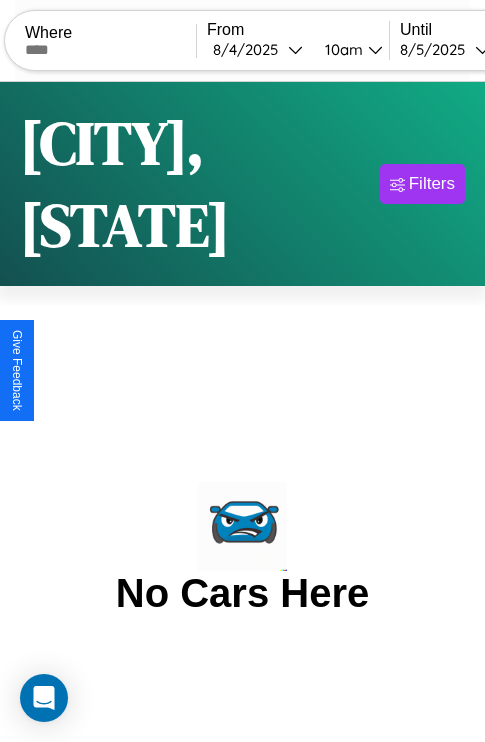 click at bounding box center (110, 50) 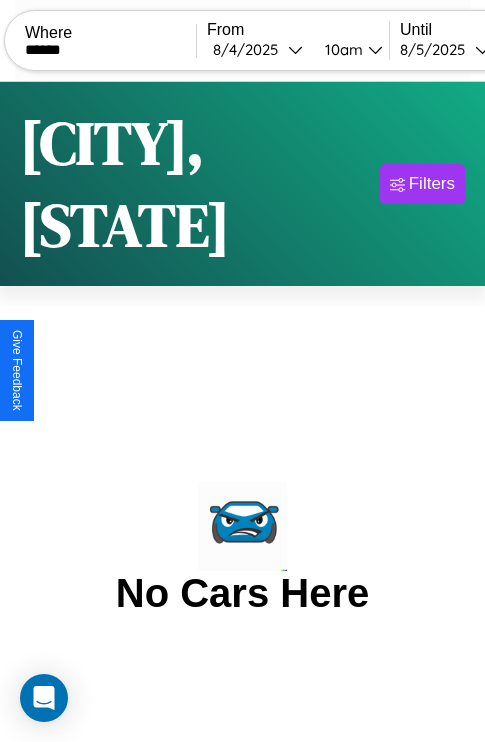 type on "******" 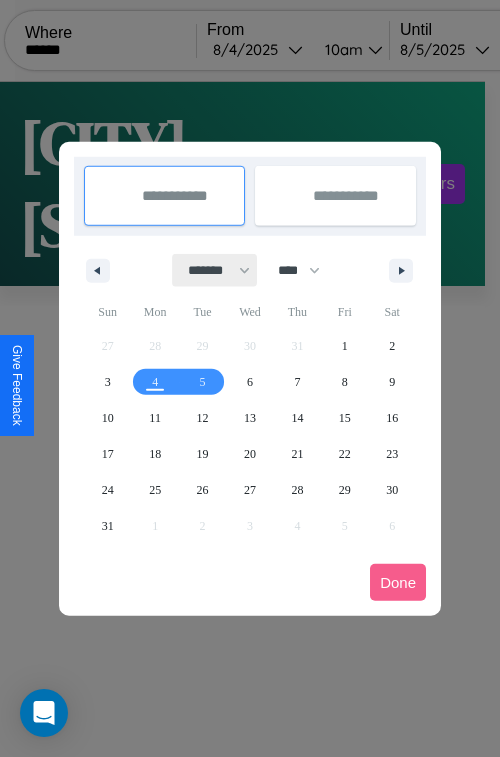click on "******* ******** ***** ***** *** **** **** ****** ********* ******* ******** ********" at bounding box center [215, 270] 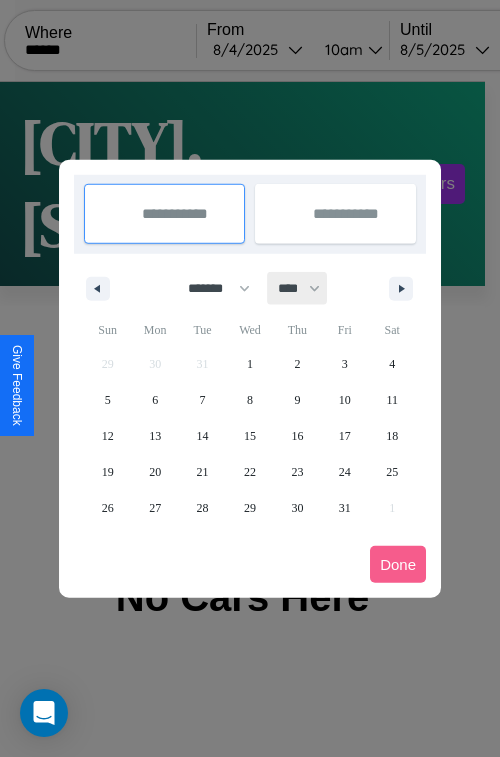 click on "**** **** **** **** **** **** **** **** **** **** **** **** **** **** **** **** **** **** **** **** **** **** **** **** **** **** **** **** **** **** **** **** **** **** **** **** **** **** **** **** **** **** **** **** **** **** **** **** **** **** **** **** **** **** **** **** **** **** **** **** **** **** **** **** **** **** **** **** **** **** **** **** **** **** **** **** **** **** **** **** **** **** **** **** **** **** **** **** **** **** **** **** **** **** **** **** **** **** **** **** **** **** **** **** **** **** **** **** **** **** **** **** **** **** **** **** **** **** **** **** ****" at bounding box center [298, 288] 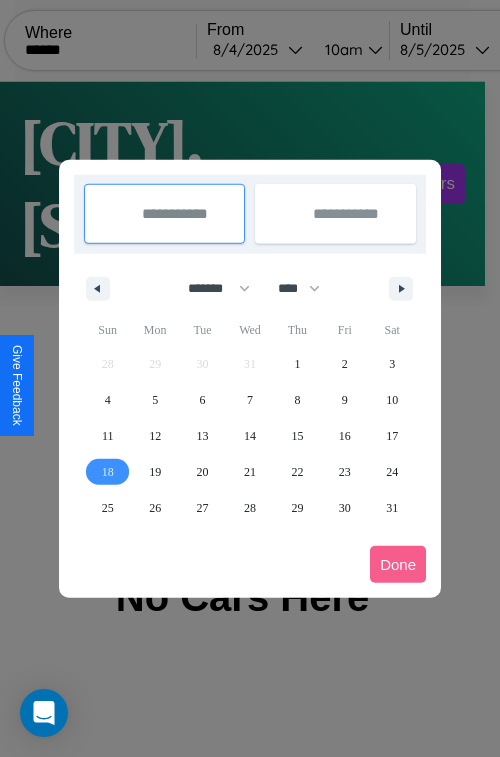 click on "18" at bounding box center [108, 472] 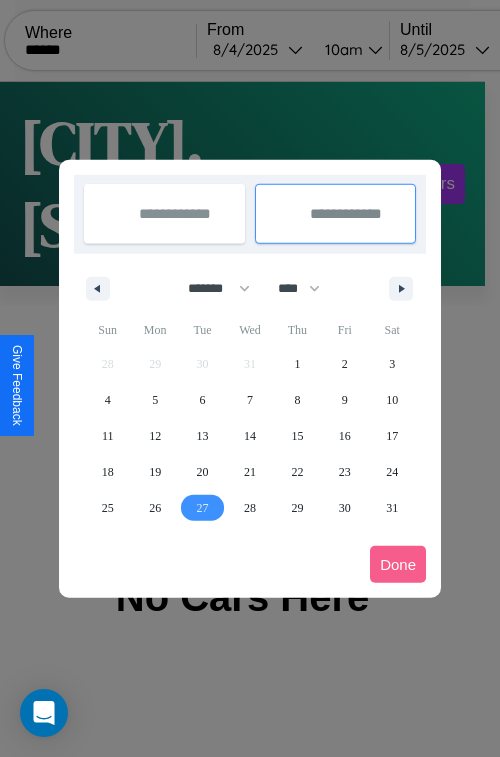 click on "27" at bounding box center (203, 508) 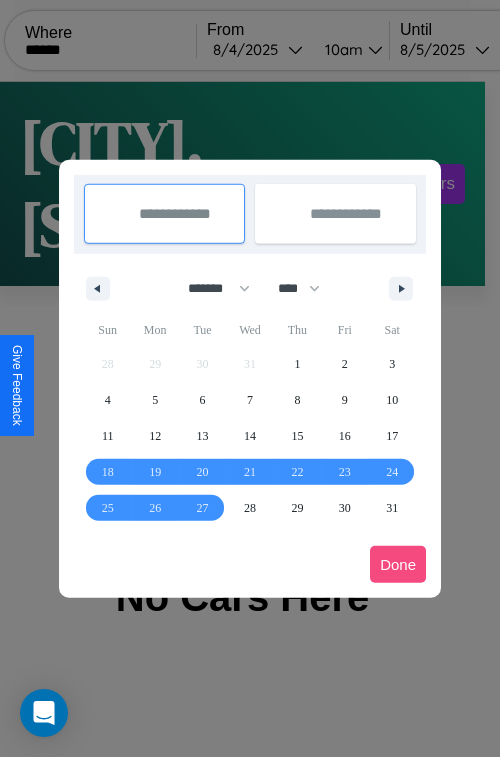 click on "Done" at bounding box center [398, 564] 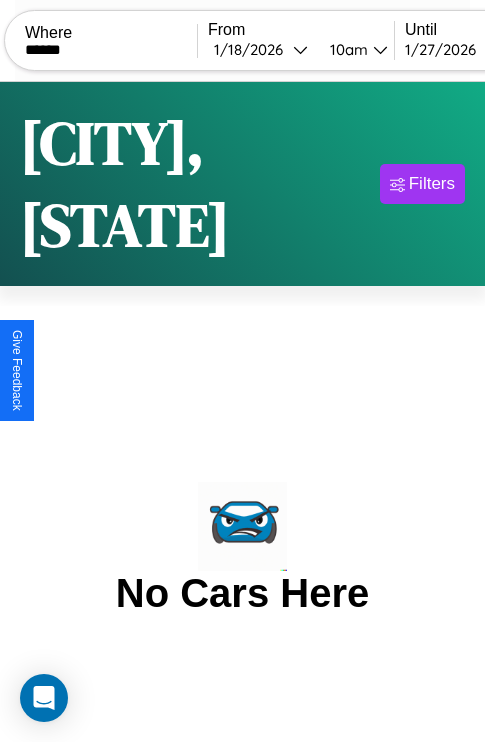 click on "10am" at bounding box center (346, 49) 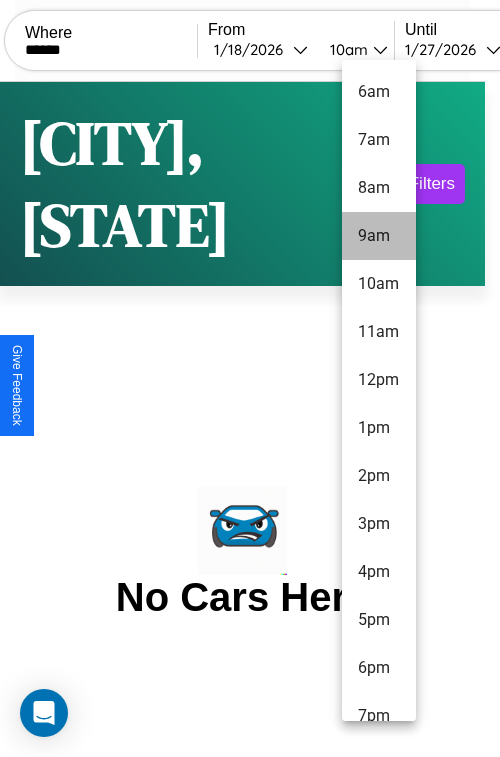 click on "9am" at bounding box center (379, 236) 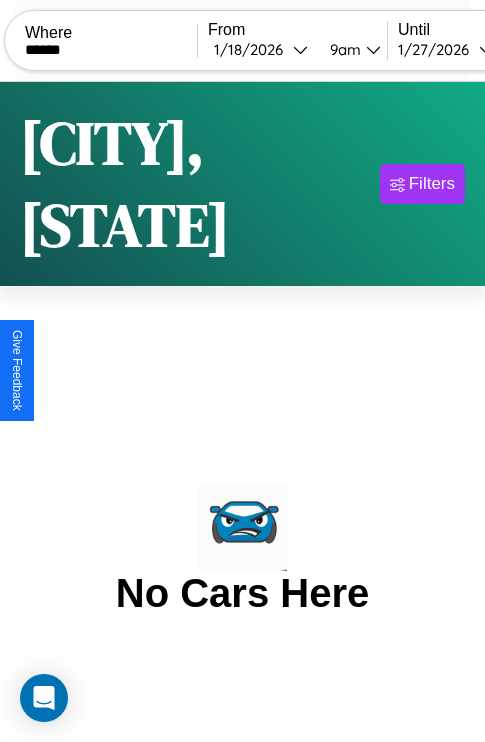 scroll, scrollTop: 0, scrollLeft: 106, axis: horizontal 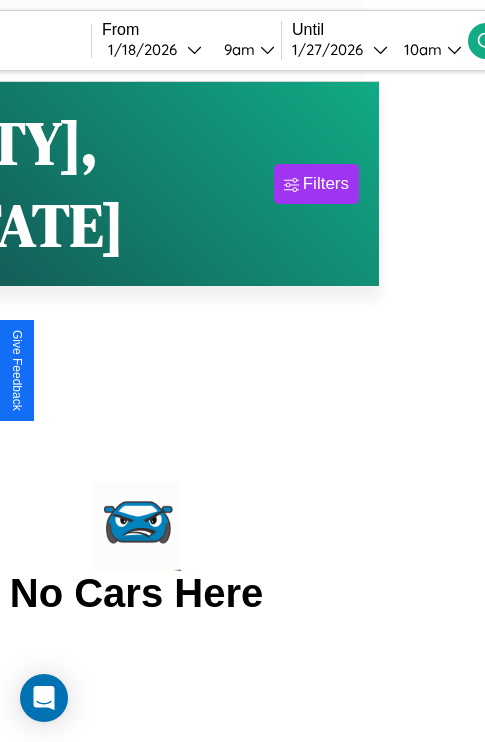 click on "10am" at bounding box center [420, 49] 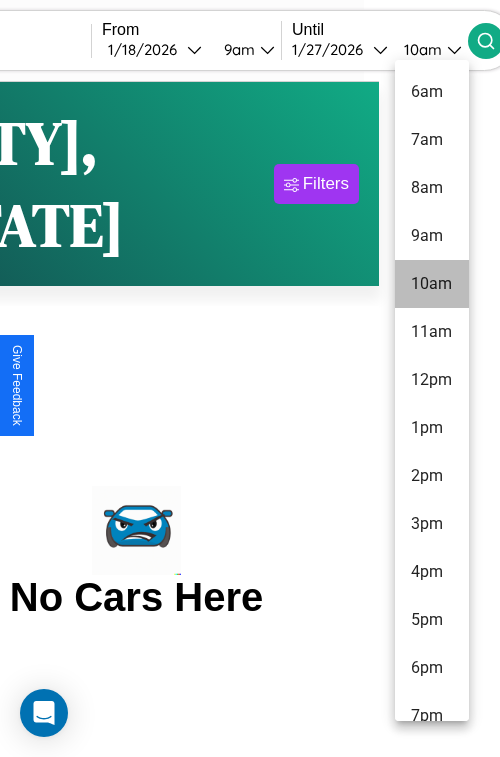 click on "10am" at bounding box center [432, 284] 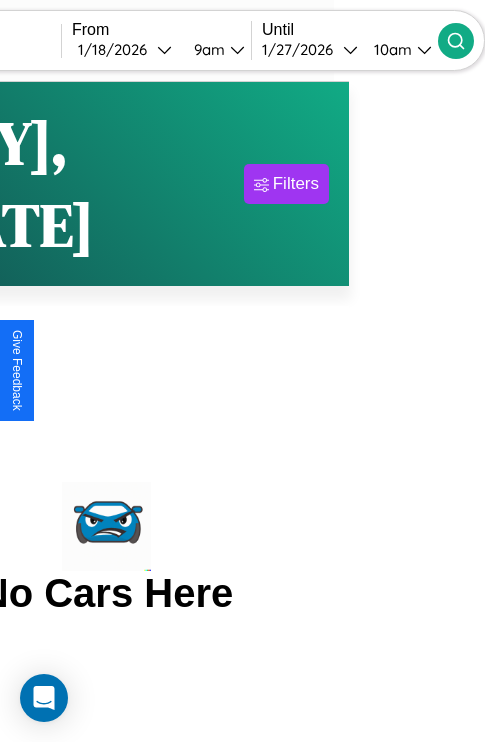 click 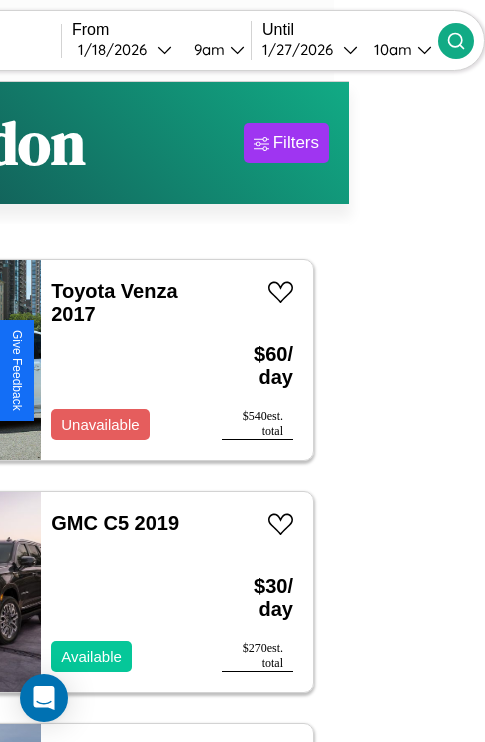 scroll, scrollTop: 91, scrollLeft: 41, axis: both 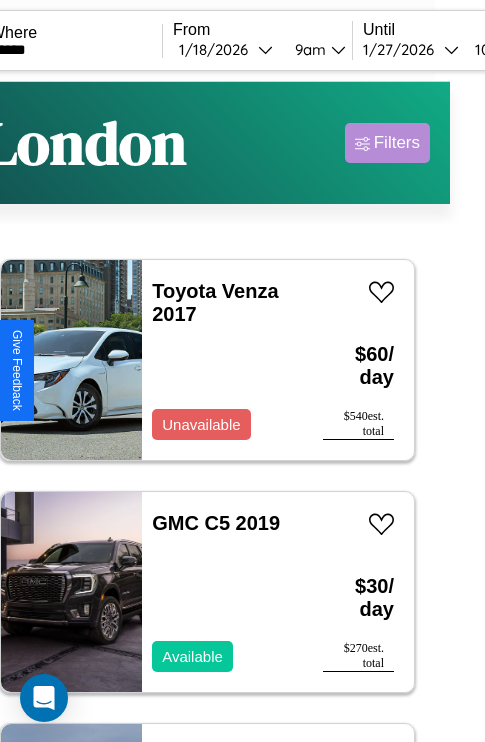 click on "Filters" at bounding box center [397, 143] 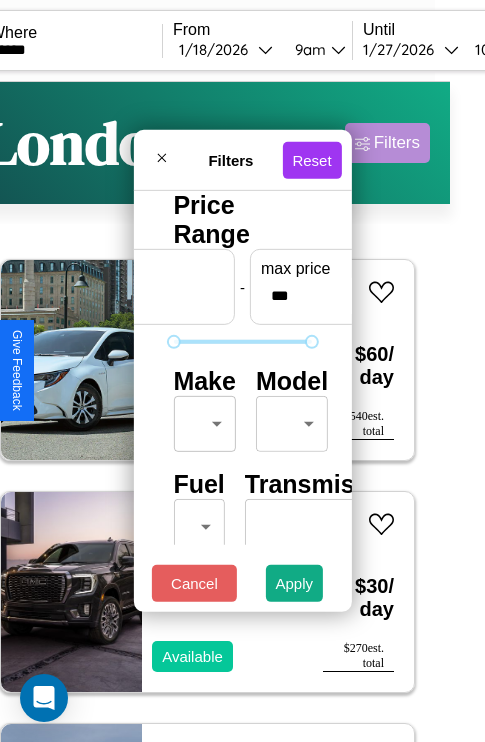 scroll, scrollTop: 59, scrollLeft: 0, axis: vertical 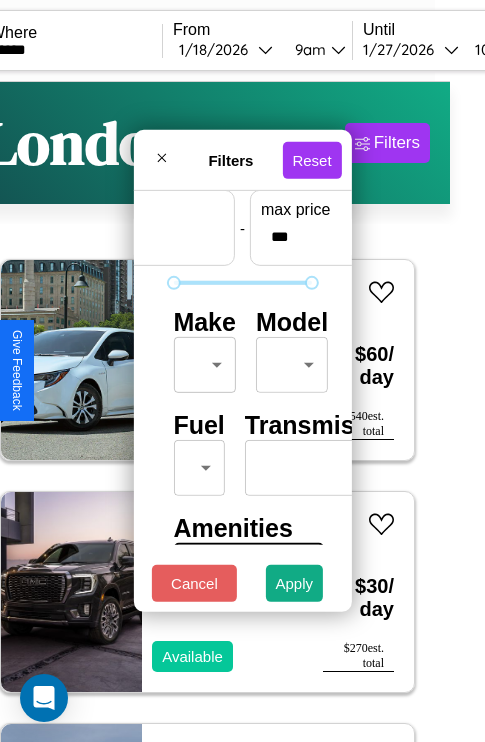 click on "CarGo Where ****** From [MONTH] / [DAY] / [YEAR] [TIME] Until [MONTH] / [DAY] / [YEAR] [TIME] Become a Host Login Sign Up [CITY] Filters 30  cars in this area These cars can be picked up in this city. Toyota   Venza   2017 Unavailable $ 60  / day $ 540  est. total GMC   C5   2019 Available $ 30  / day $ 270  est. total Hummer   H2   2019 Available $ 160  / day $ 1440  est. total Maserati   Biturbo   2016 Available $ 70  / day $ 630  est. total Subaru   GL-10   2018 Unavailable $ 150  / day $ 1350  est. total Subaru   XT6   2023 Available $ 40  / day $ 360  est. total Alfa Romeo   Giulia (952)   2016 Available $ 120  / day $ 1080  est. total Audi   TT RS   2022 Available $ 170  / day $ 1530  est. total Hummer   H1   2019 Available $ 70  / day $ 630  est. total BMW   R 1300 GS Adventure   2018 Available $ 120  / day $ 1080  est. total Aston Martin   Lagonda   2019 Available $ 200  / day $ 1800  est. total Chrysler   Grand Voyager   2023 Available $ 80  / day $ 720  est. total Volvo   WHR   2014 Available $ 180  / day $ 1620  est. total" at bounding box center [207, 412] 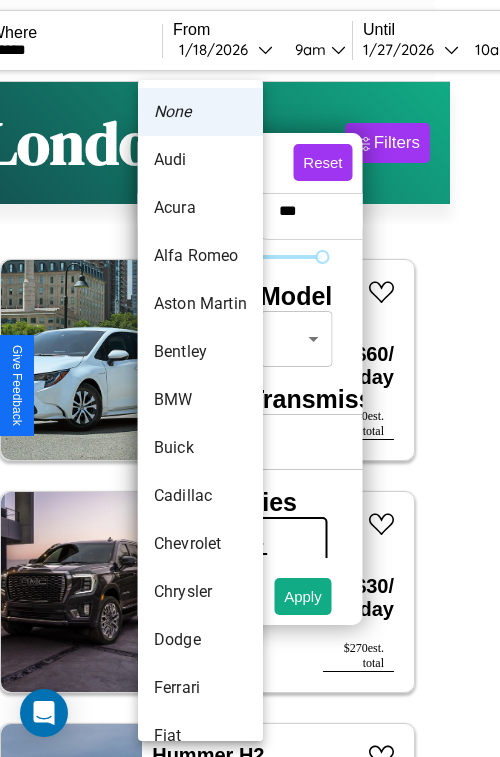 click on "Alfa Romeo" at bounding box center (200, 256) 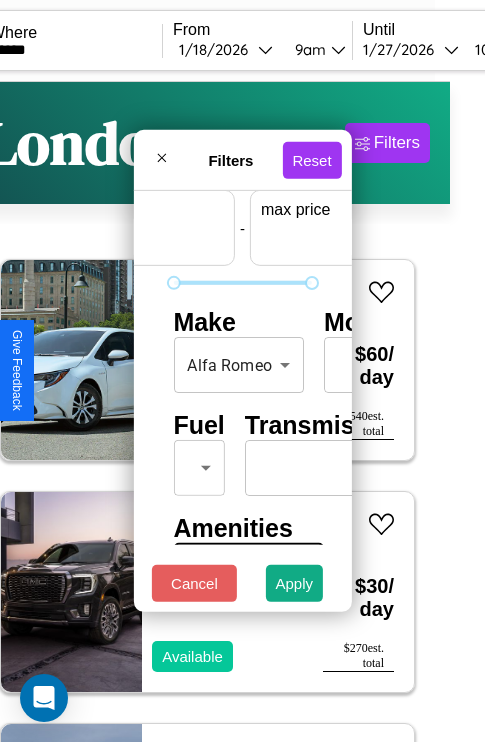 scroll, scrollTop: 59, scrollLeft: 124, axis: both 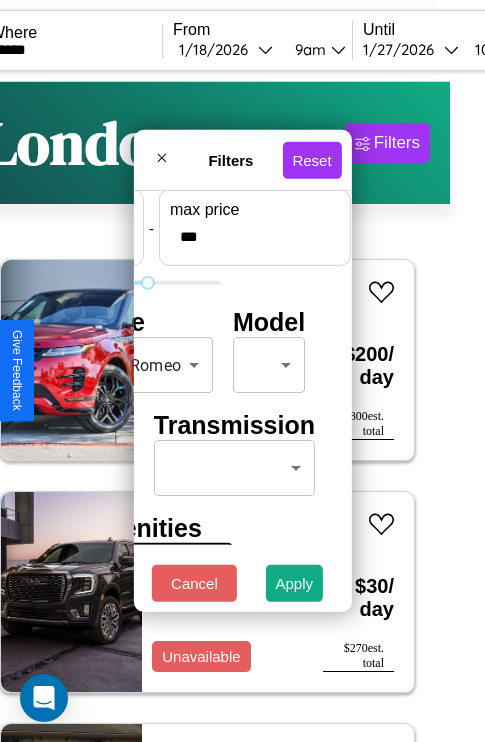type on "***" 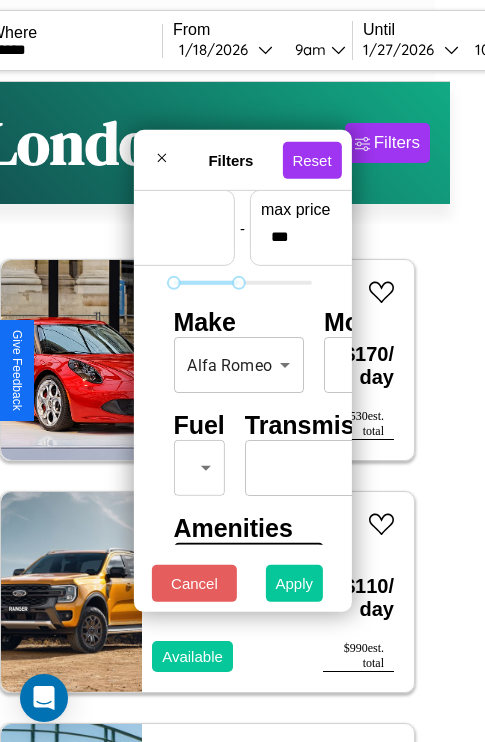 type on "*" 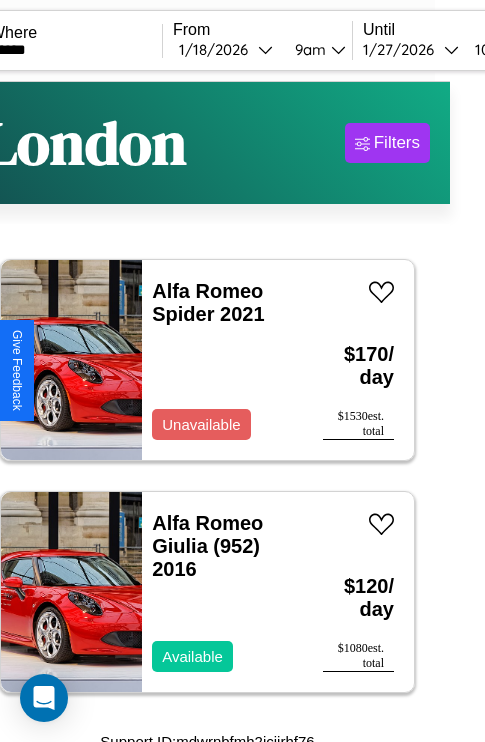 scroll, scrollTop: 13, scrollLeft: 35, axis: both 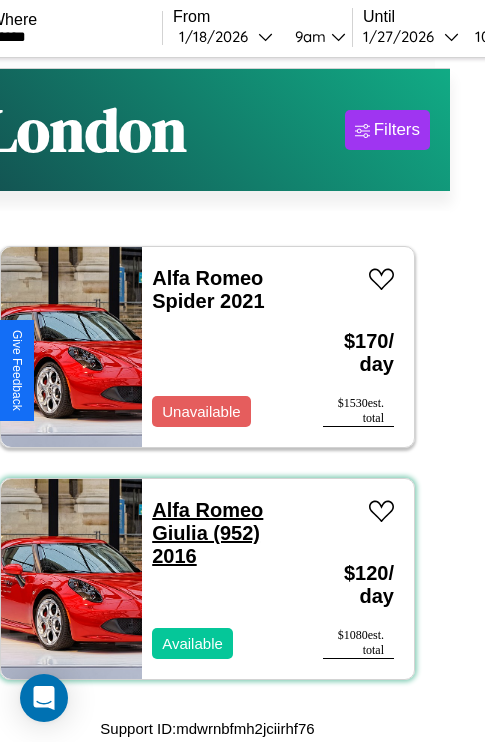 click on "Alfa Romeo   Giulia (952)   2016" at bounding box center (207, 533) 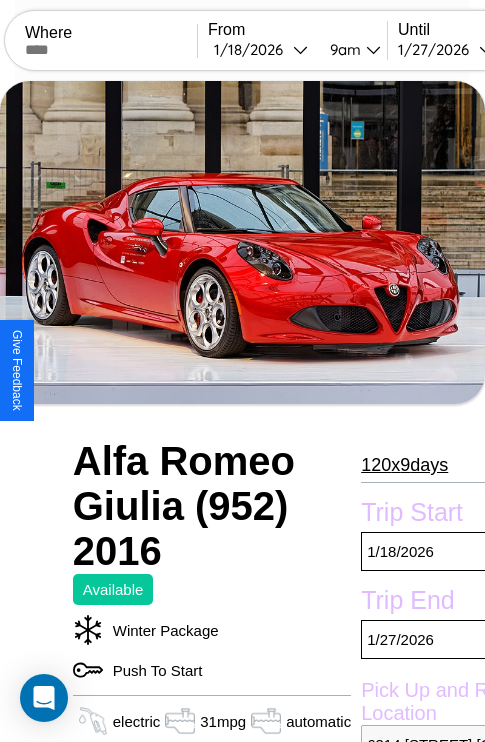 scroll, scrollTop: 458, scrollLeft: 96, axis: both 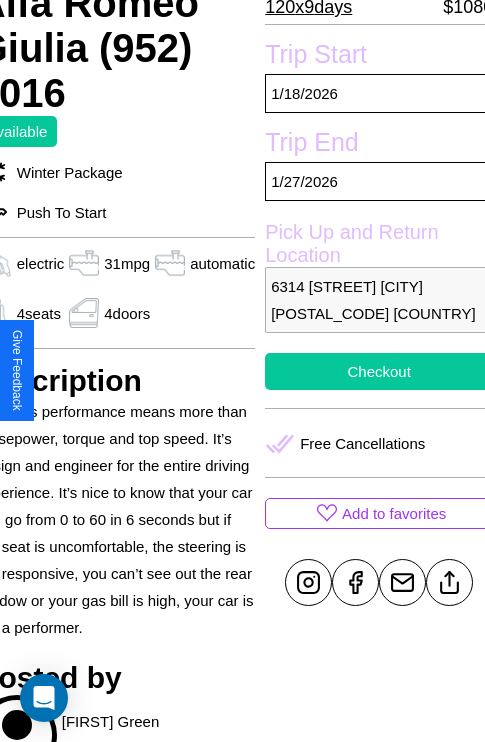 click on "Checkout" at bounding box center (379, 371) 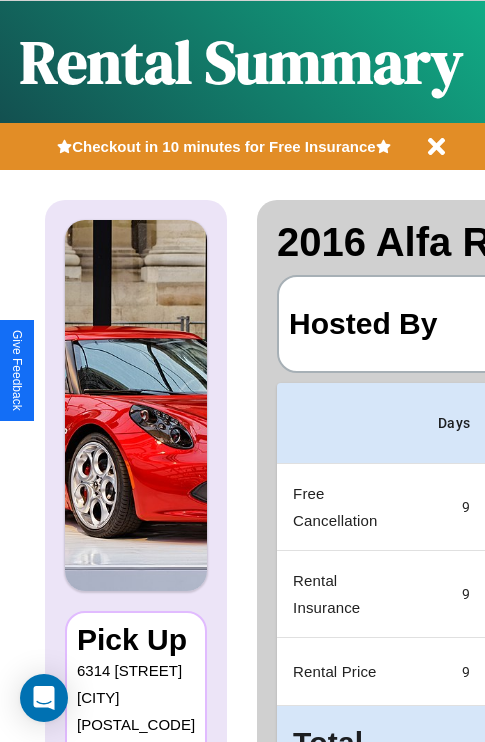 scroll, scrollTop: 0, scrollLeft: 378, axis: horizontal 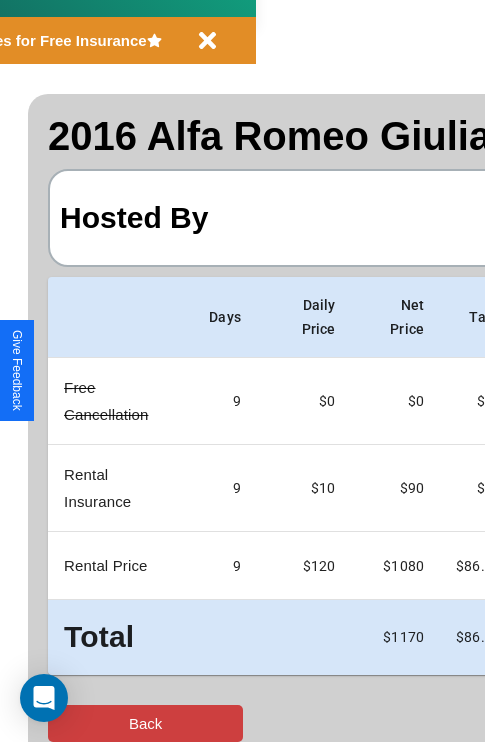 click on "Back" at bounding box center [145, 723] 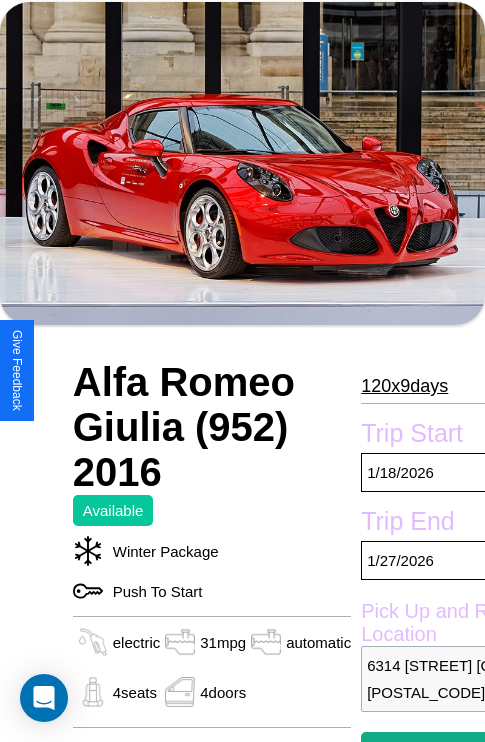 scroll, scrollTop: 94, scrollLeft: 0, axis: vertical 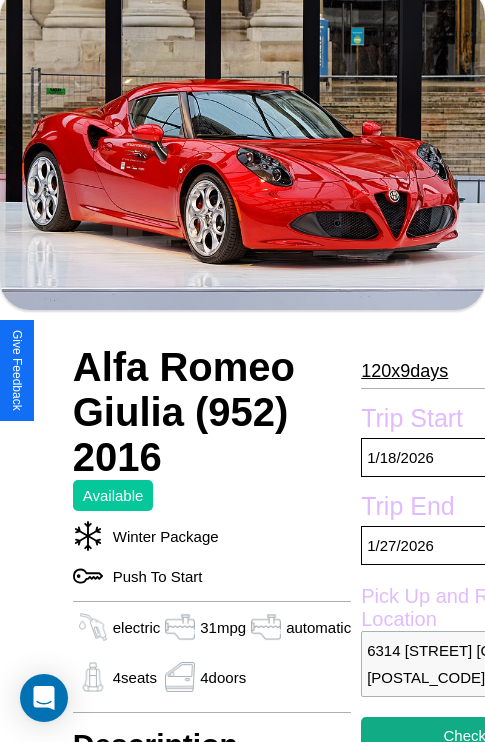 click on "120  x  9  days" at bounding box center [404, 371] 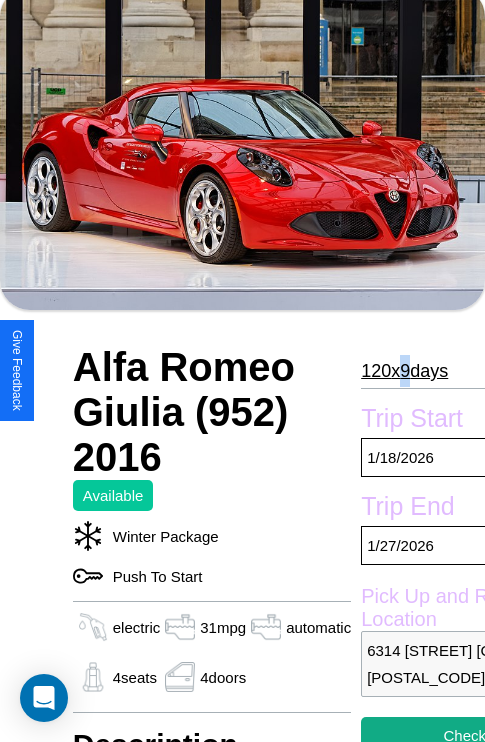 click on "120  x  9  days" at bounding box center [404, 371] 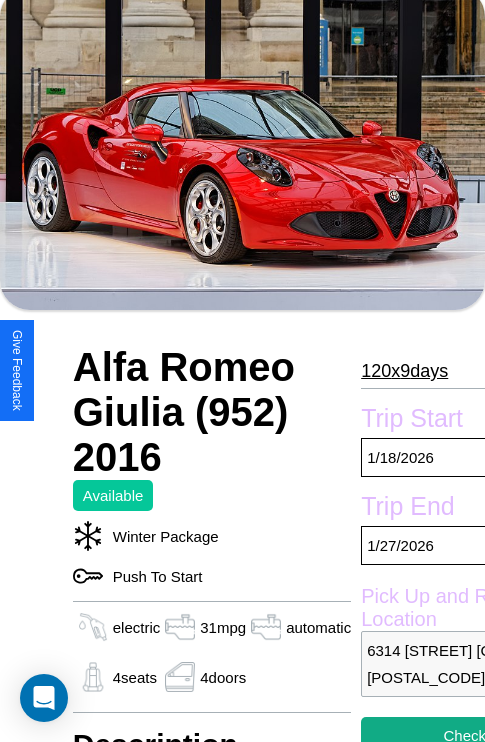 click on "120  x  9  days" at bounding box center [404, 371] 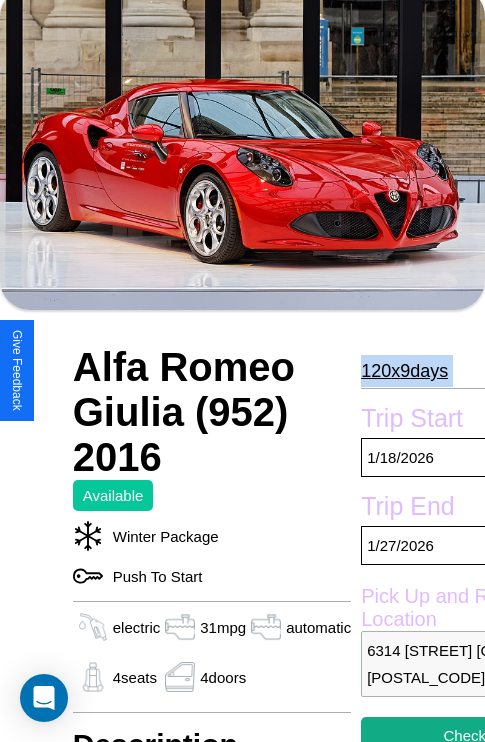 click on "120  x  9  days" at bounding box center (404, 371) 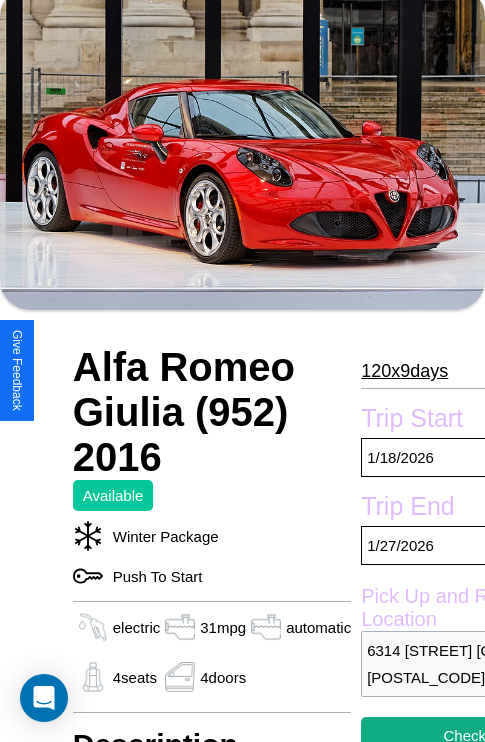 click on "120  x  9  days" at bounding box center (404, 371) 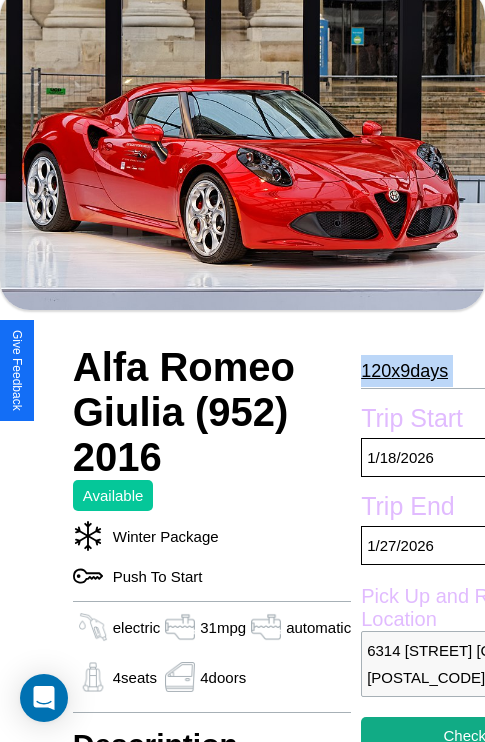 click on "120  x  9  days" at bounding box center [404, 371] 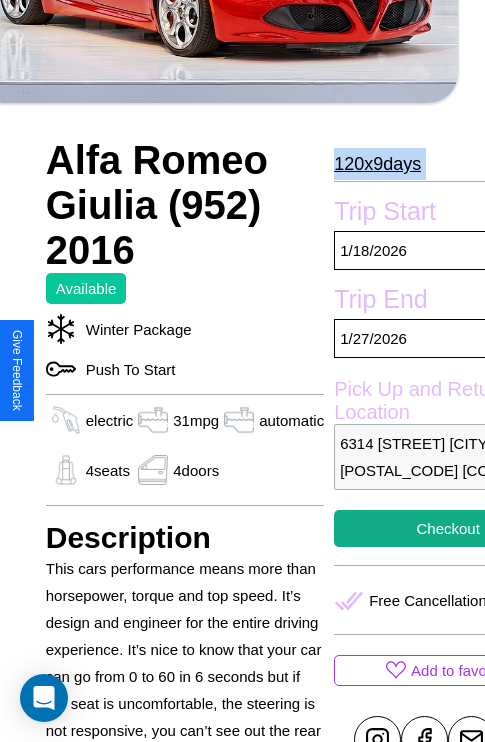 scroll, scrollTop: 669, scrollLeft: 76, axis: both 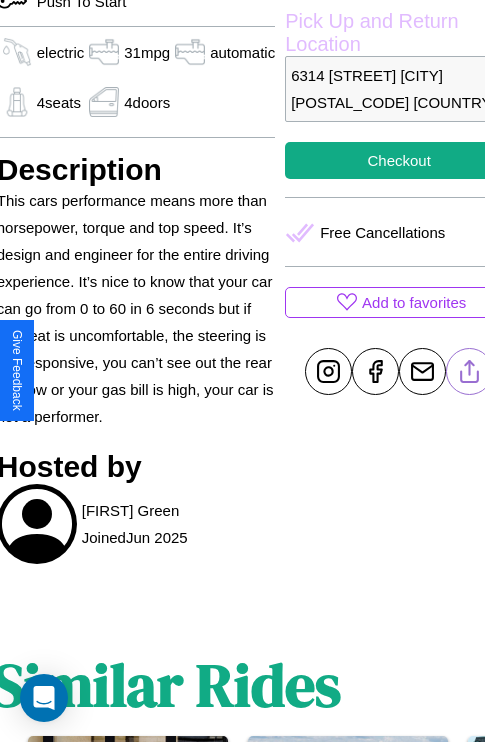 click 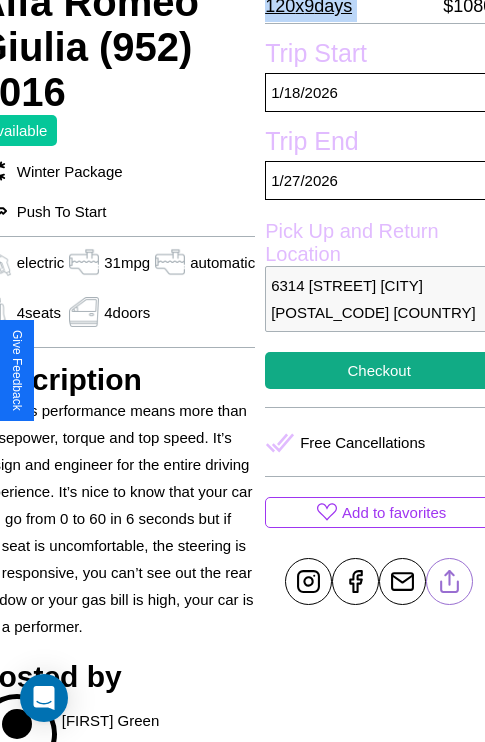 scroll, scrollTop: 458, scrollLeft: 96, axis: both 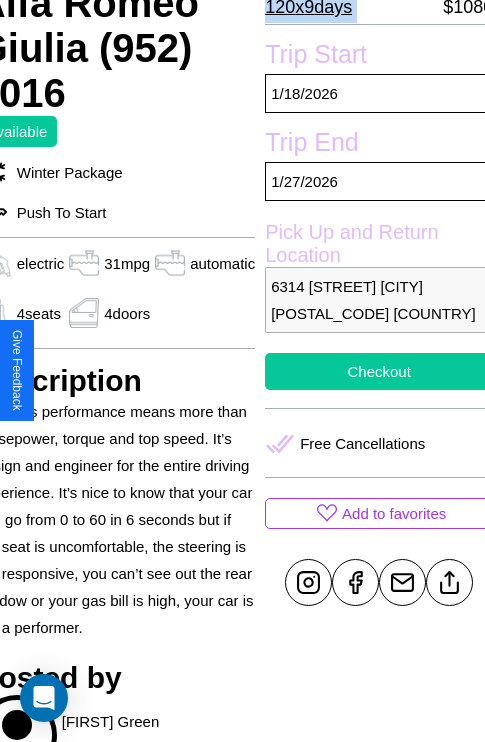 click on "Checkout" at bounding box center [379, 371] 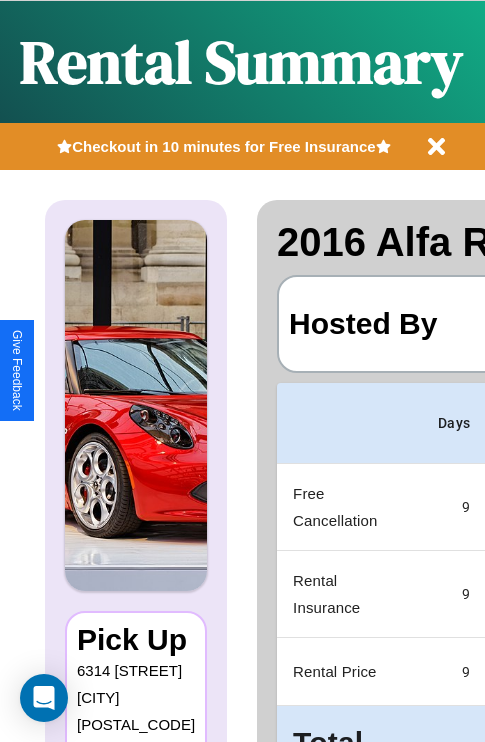 scroll, scrollTop: 0, scrollLeft: 378, axis: horizontal 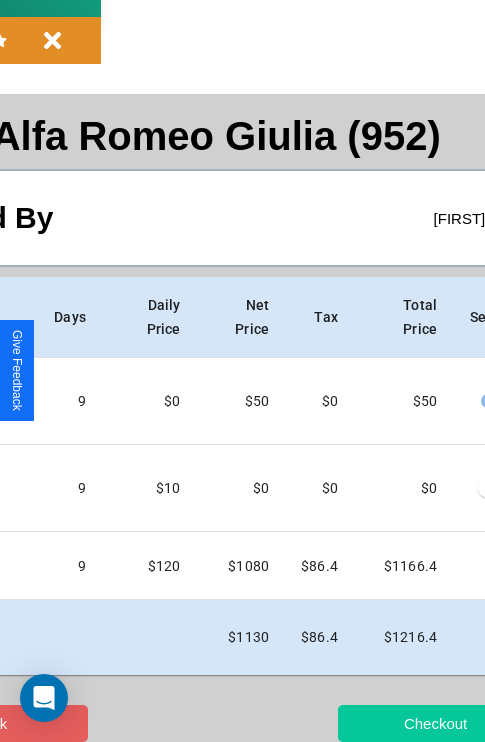 click on "Checkout" at bounding box center [435, 723] 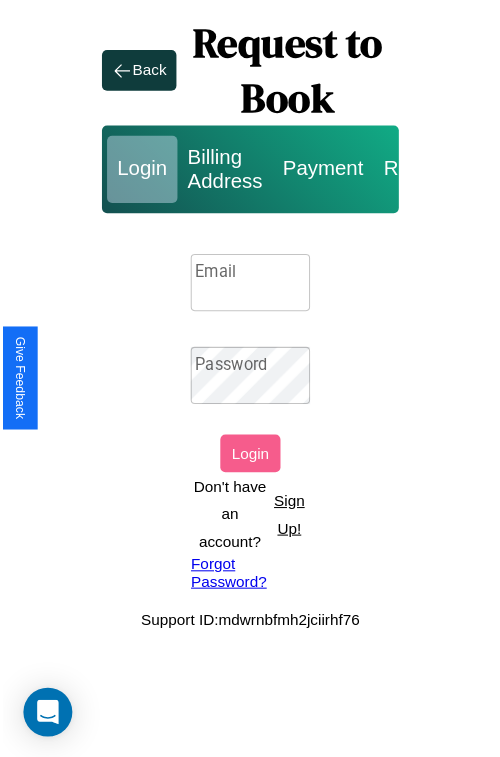 scroll, scrollTop: 0, scrollLeft: 0, axis: both 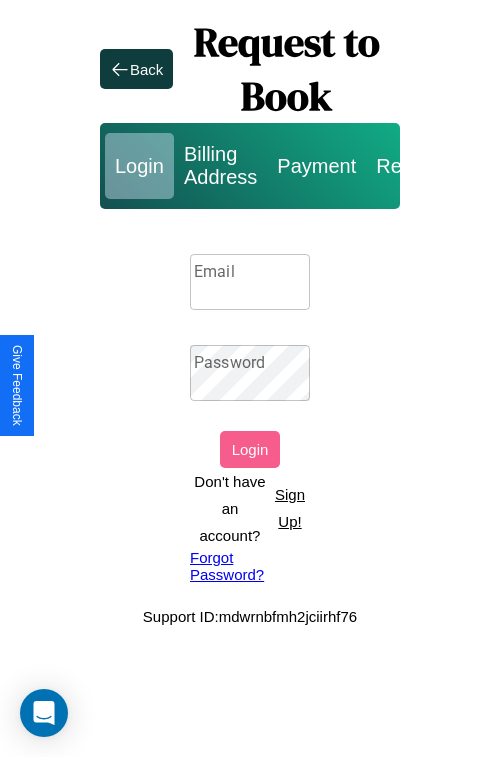 click on "Sign Up!" at bounding box center (290, 508) 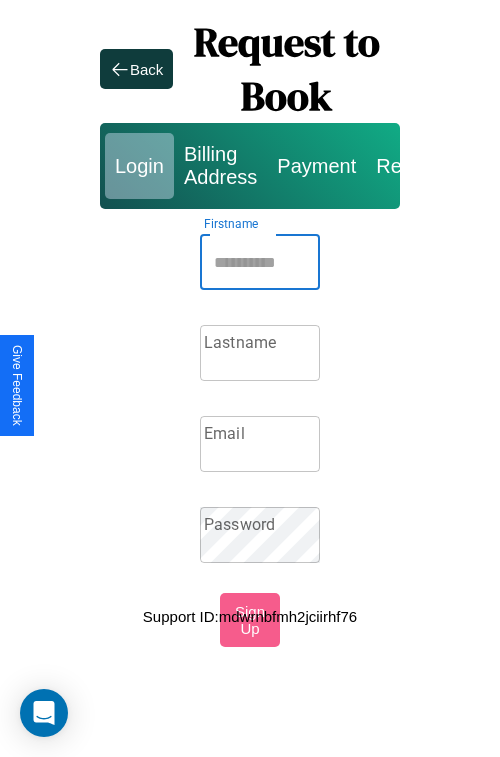 click on "Firstname" at bounding box center (260, 262) 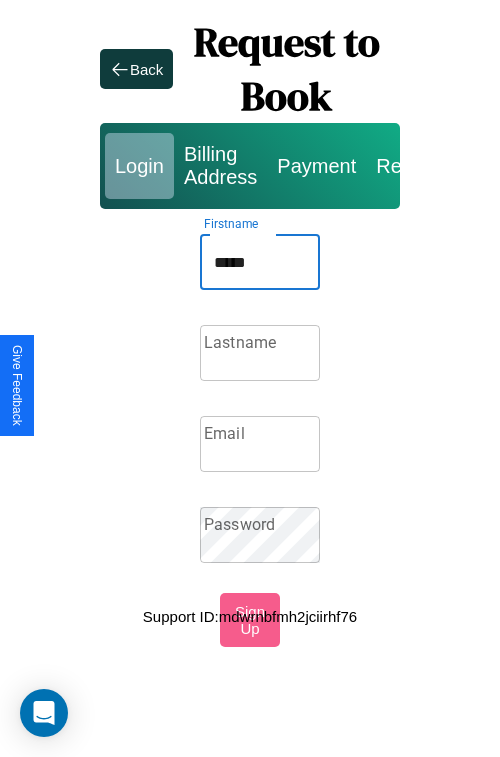 type on "*****" 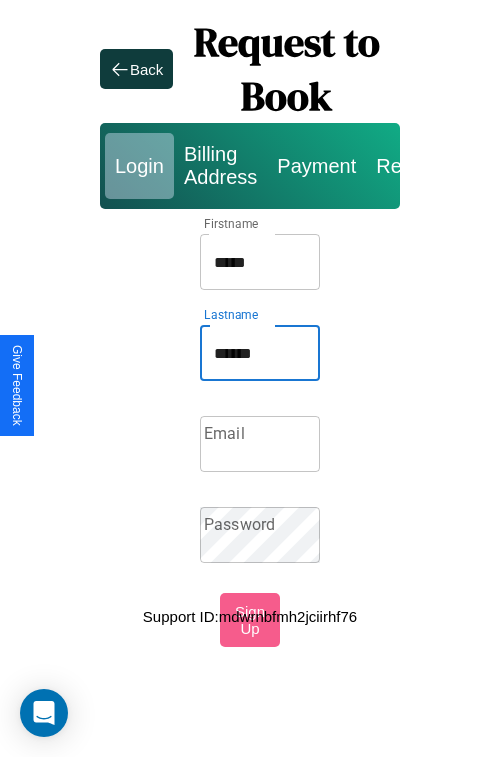 type on "******" 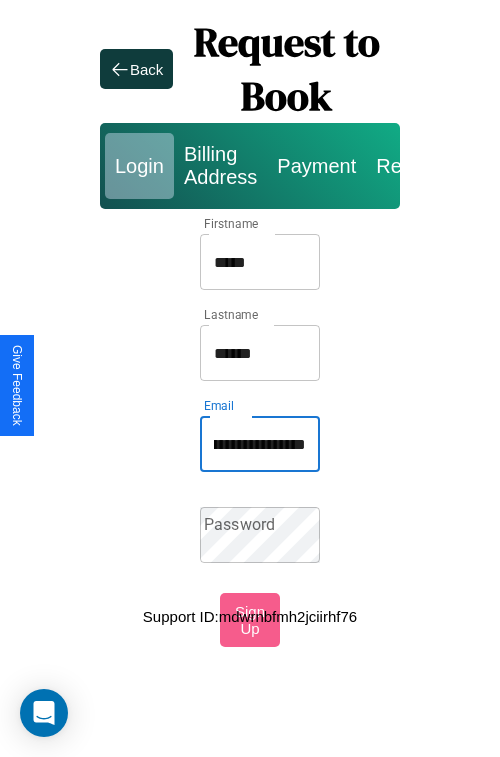 scroll, scrollTop: 0, scrollLeft: 87, axis: horizontal 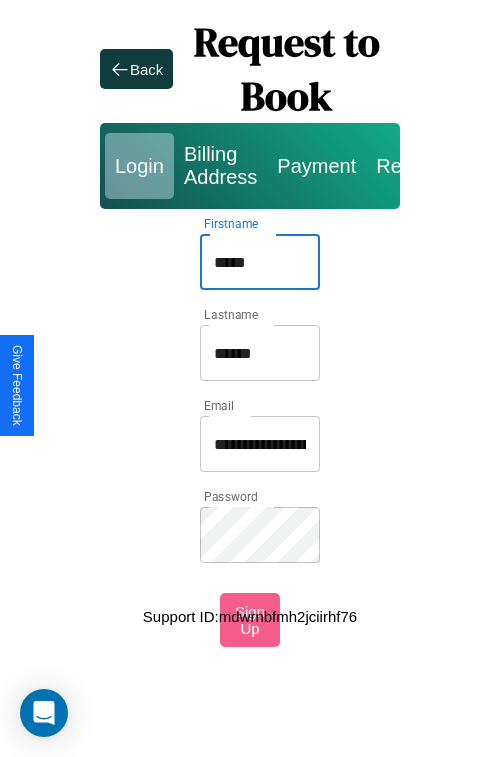 click on "*****" at bounding box center (260, 262) 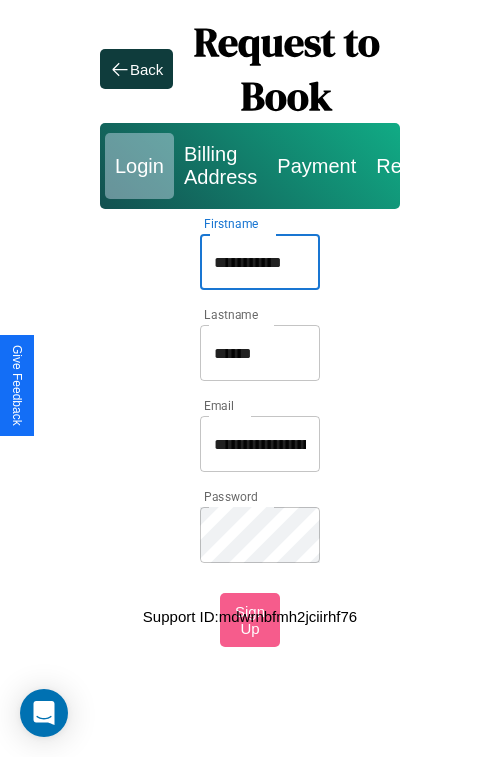 type on "**********" 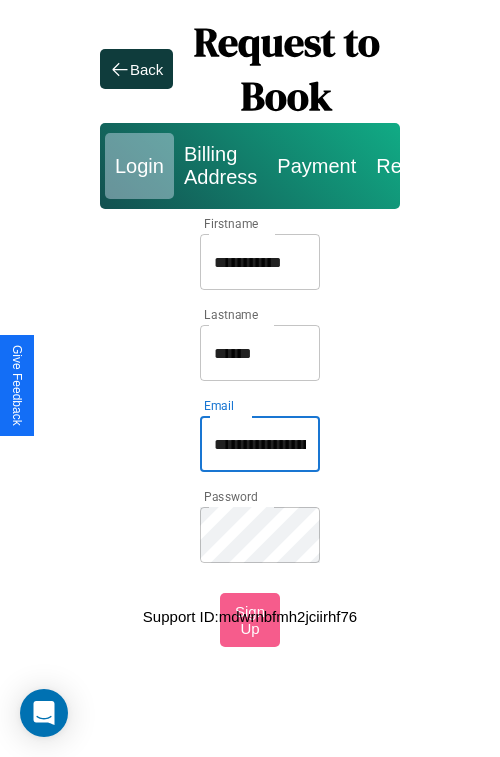 type on "**********" 